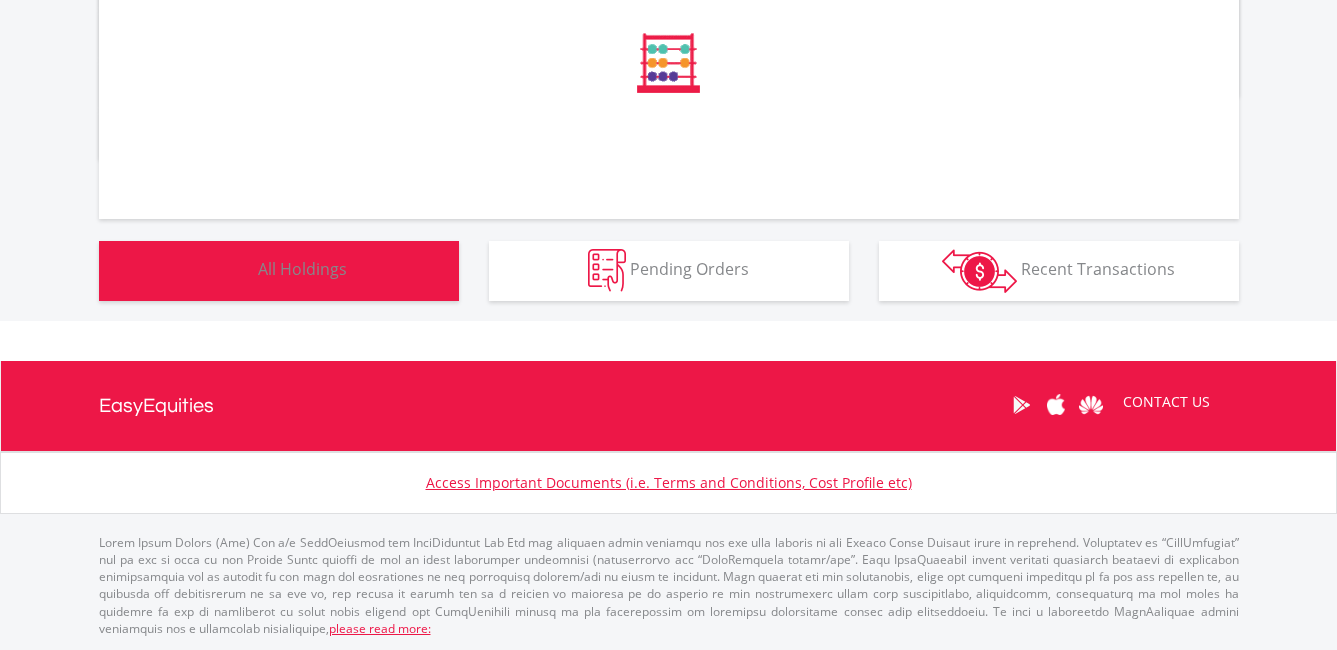 click on "All Holdings" at bounding box center [302, 269] 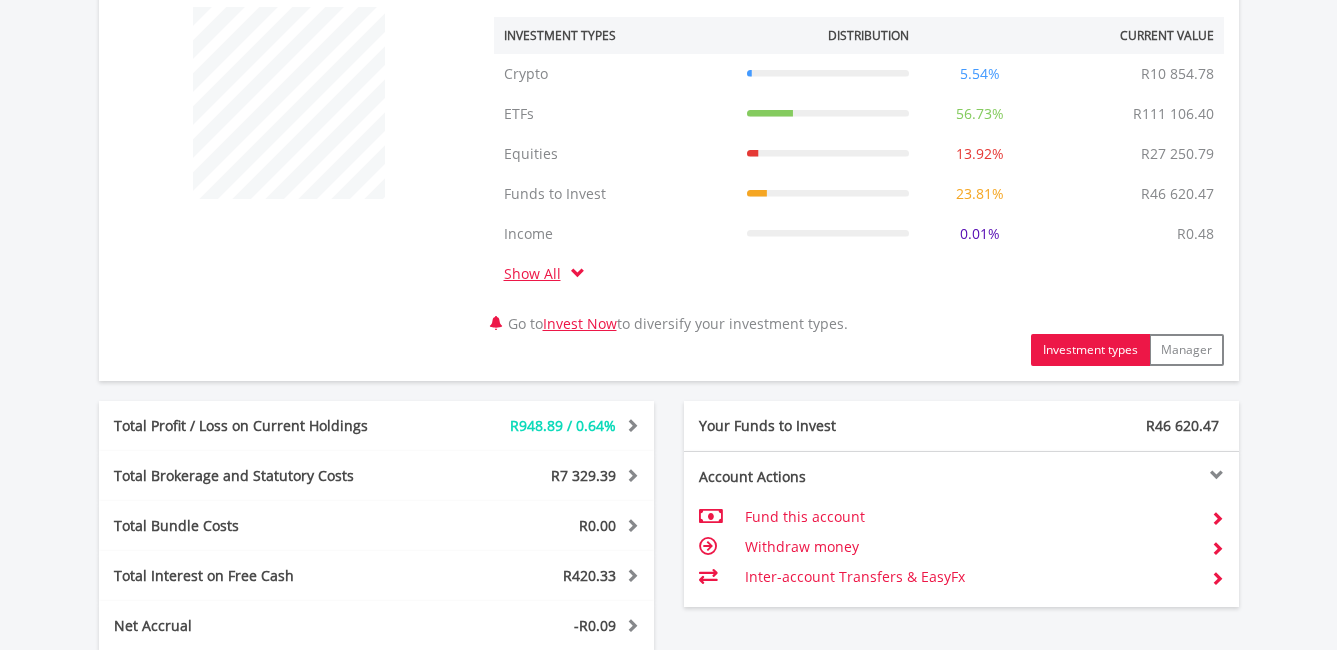 scroll, scrollTop: 1262, scrollLeft: 0, axis: vertical 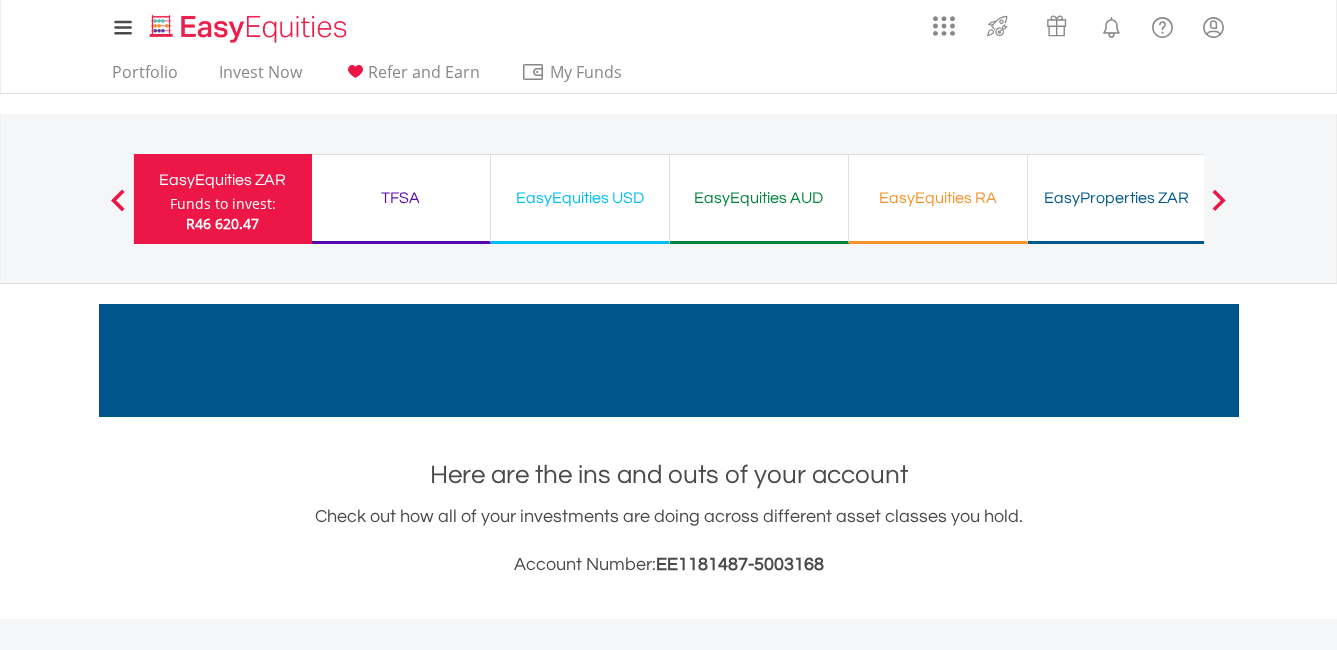 click on "EasyEquities USD" at bounding box center (580, 198) 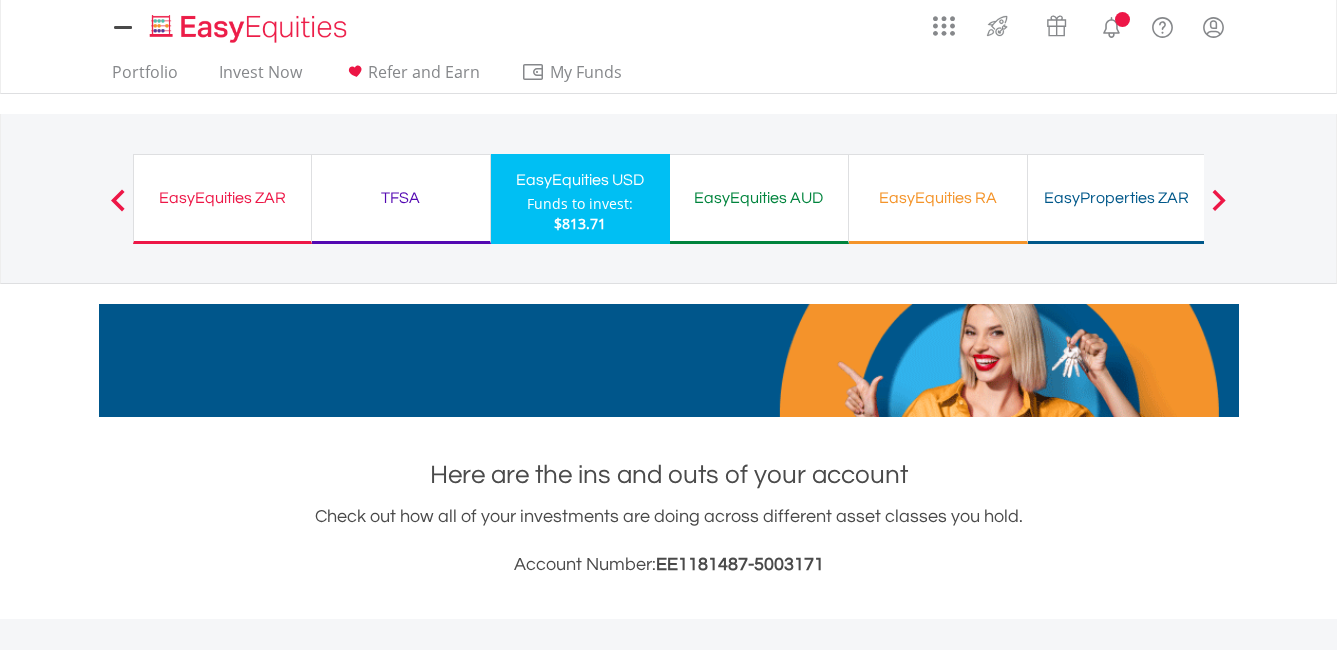 scroll, scrollTop: 0, scrollLeft: 0, axis: both 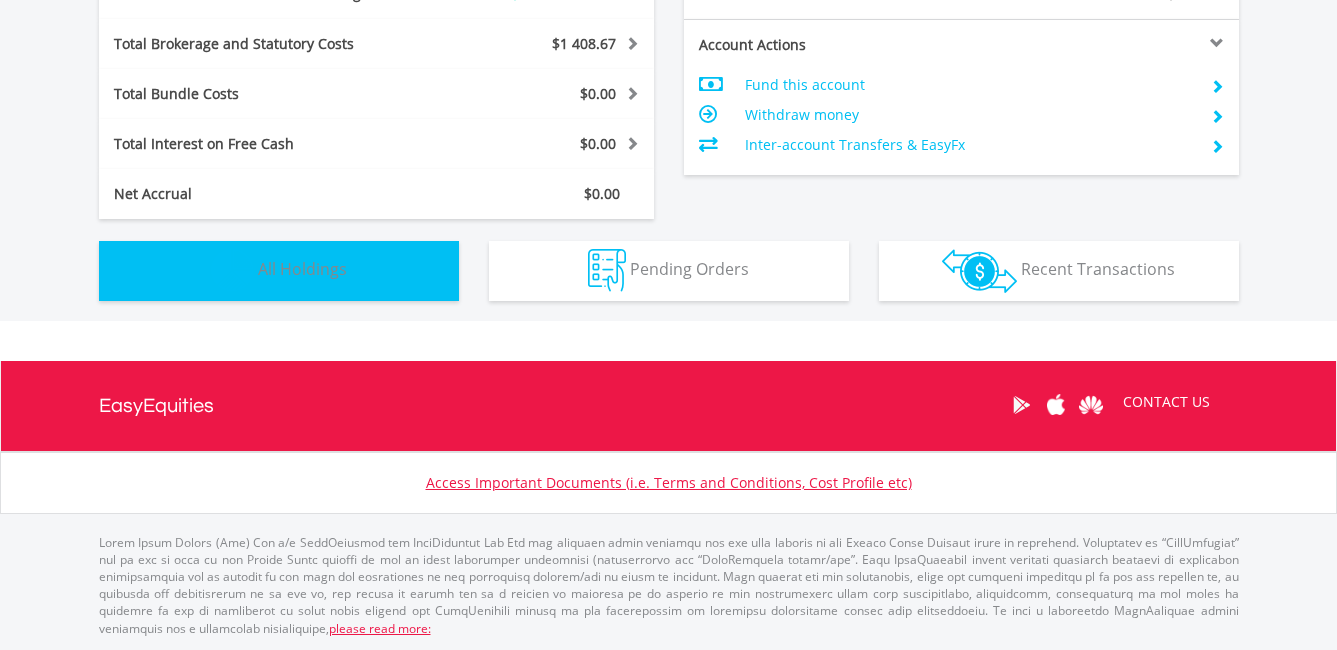 click on "All Holdings" at bounding box center (302, 269) 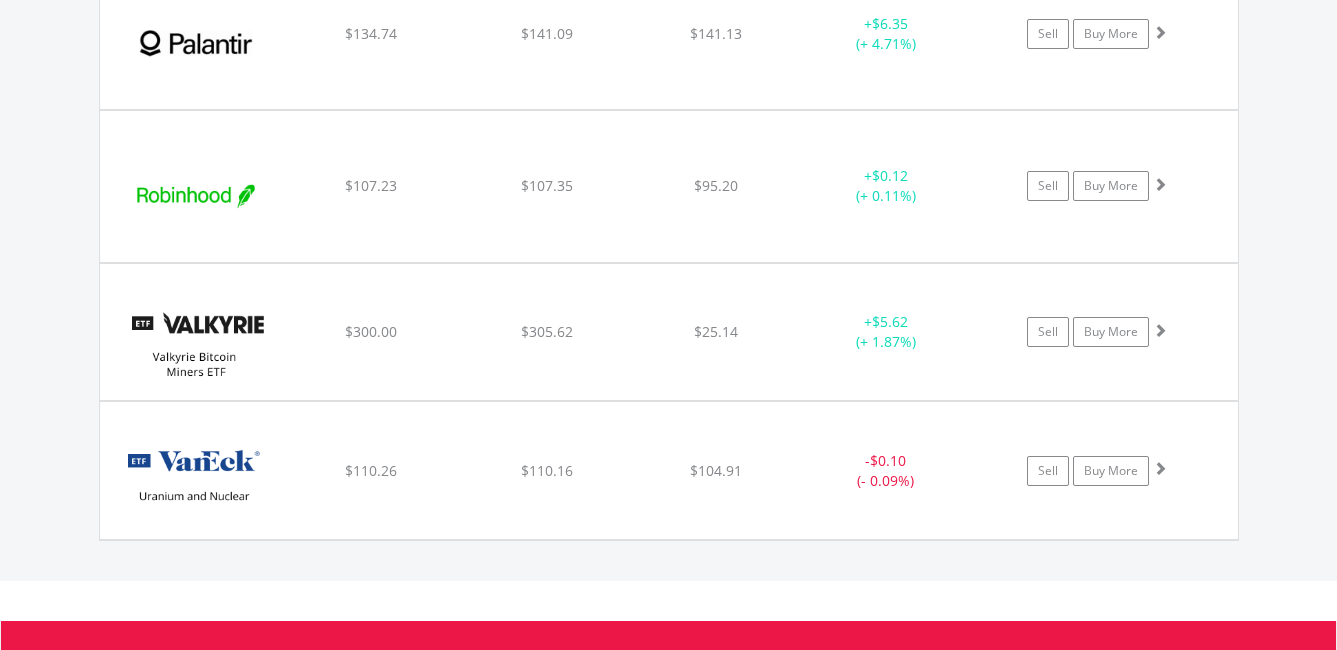 scroll, scrollTop: 3243, scrollLeft: 0, axis: vertical 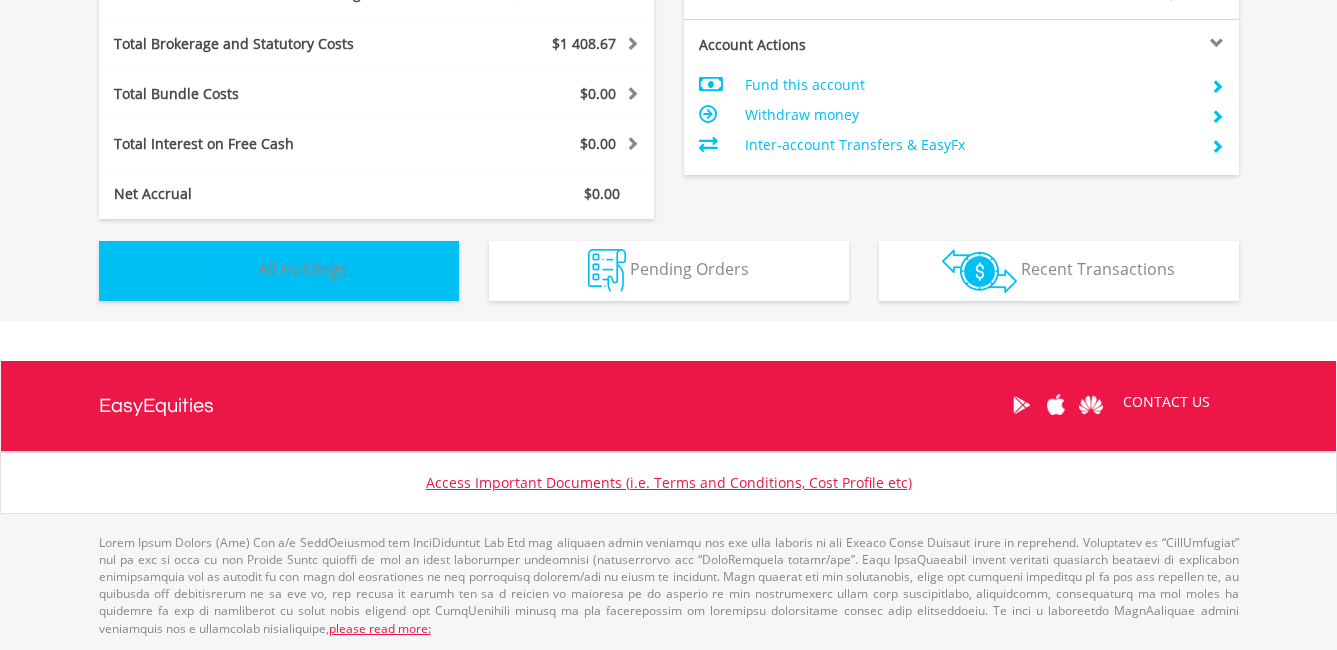 click on "All Holdings" at bounding box center [302, 269] 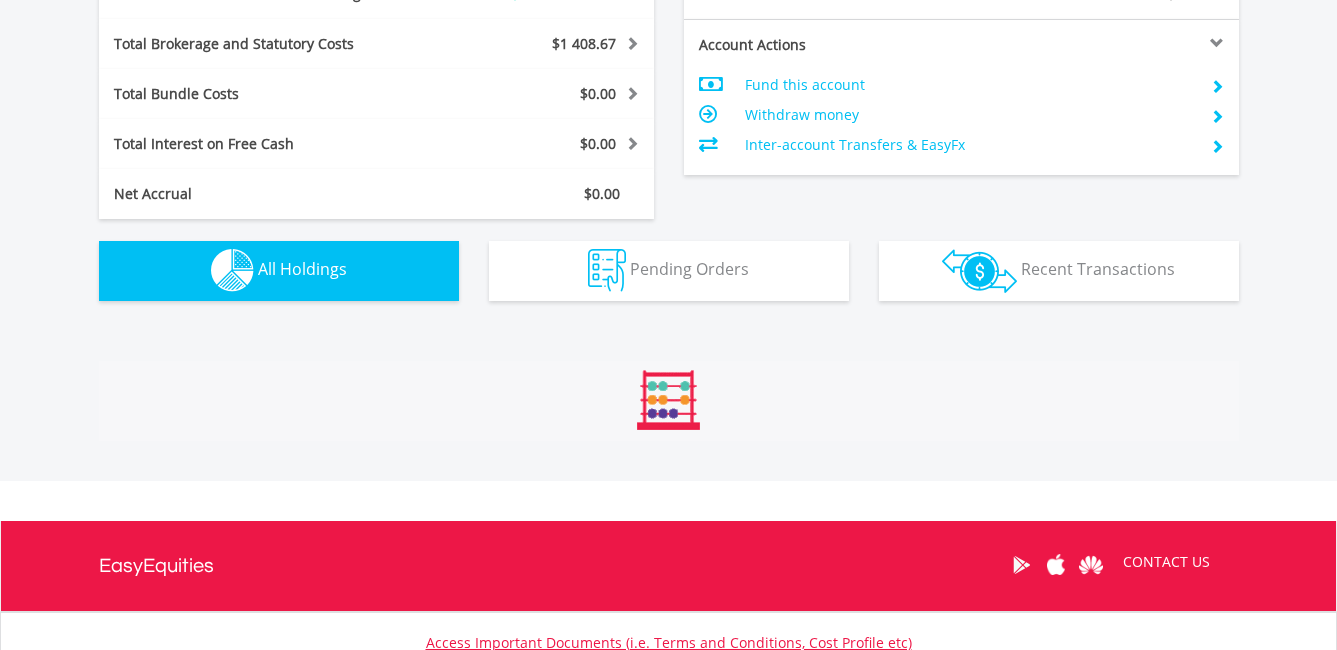 scroll, scrollTop: 1443, scrollLeft: 0, axis: vertical 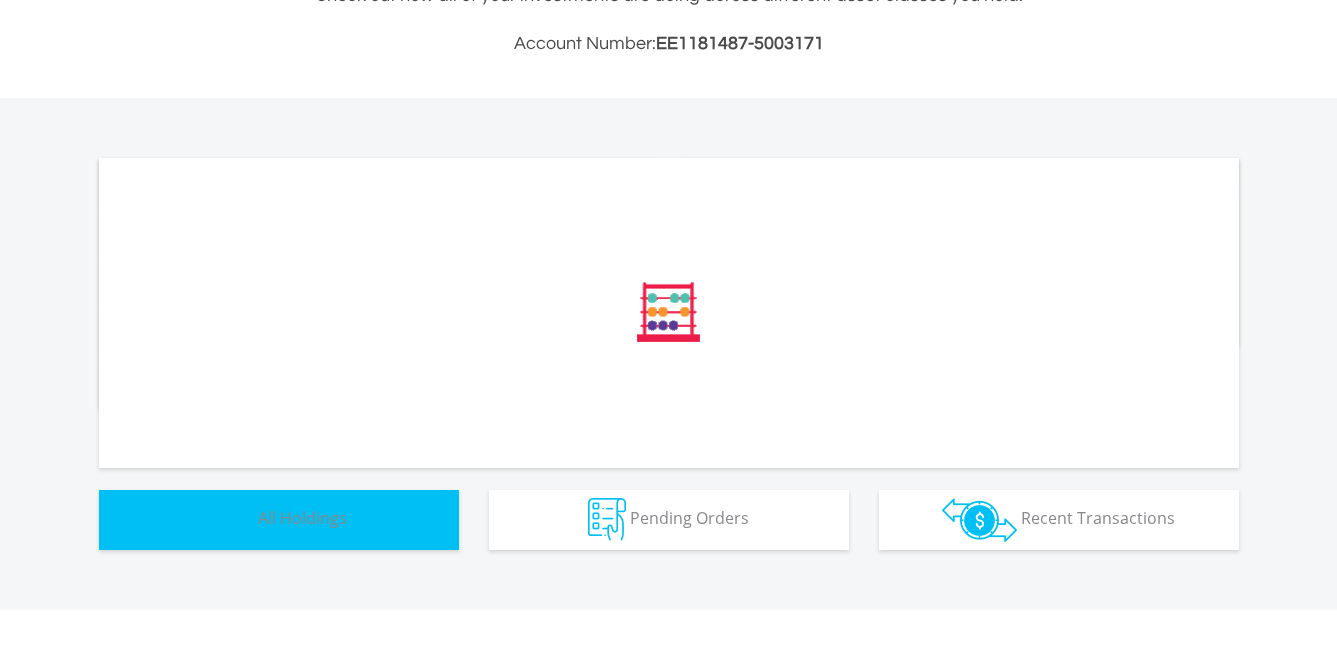click on "All Holdings" at bounding box center [302, 518] 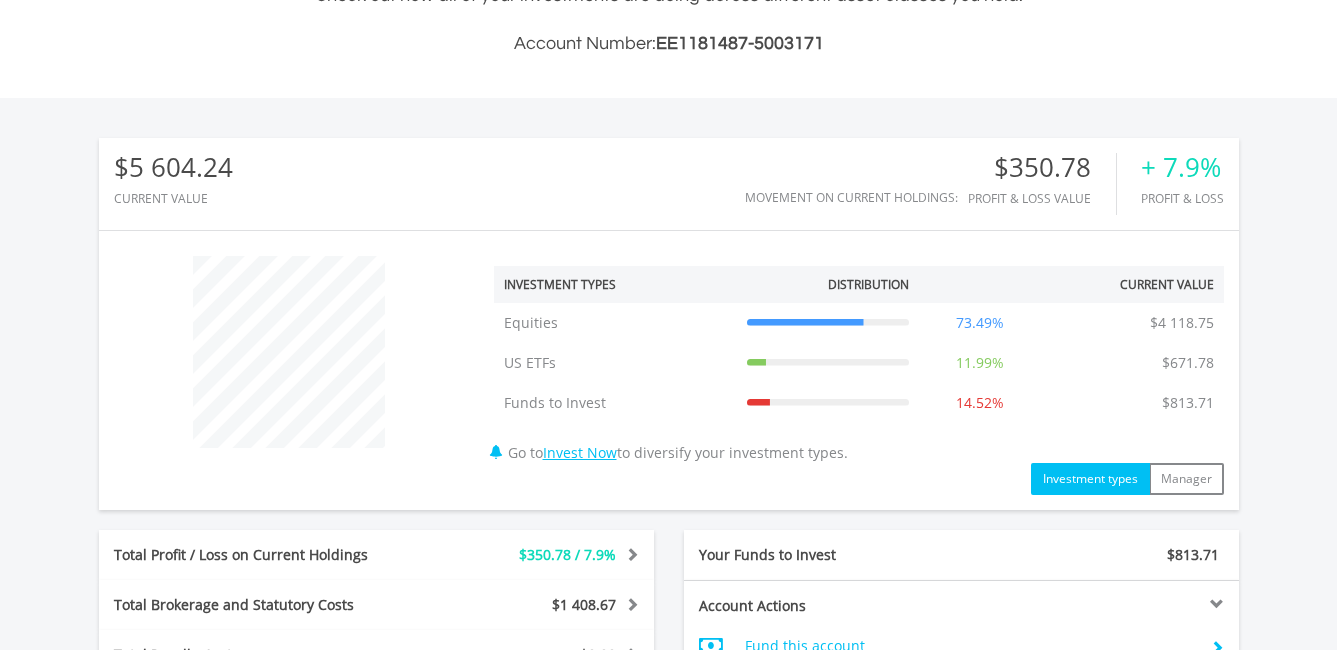 scroll, scrollTop: 999808, scrollLeft: 999620, axis: both 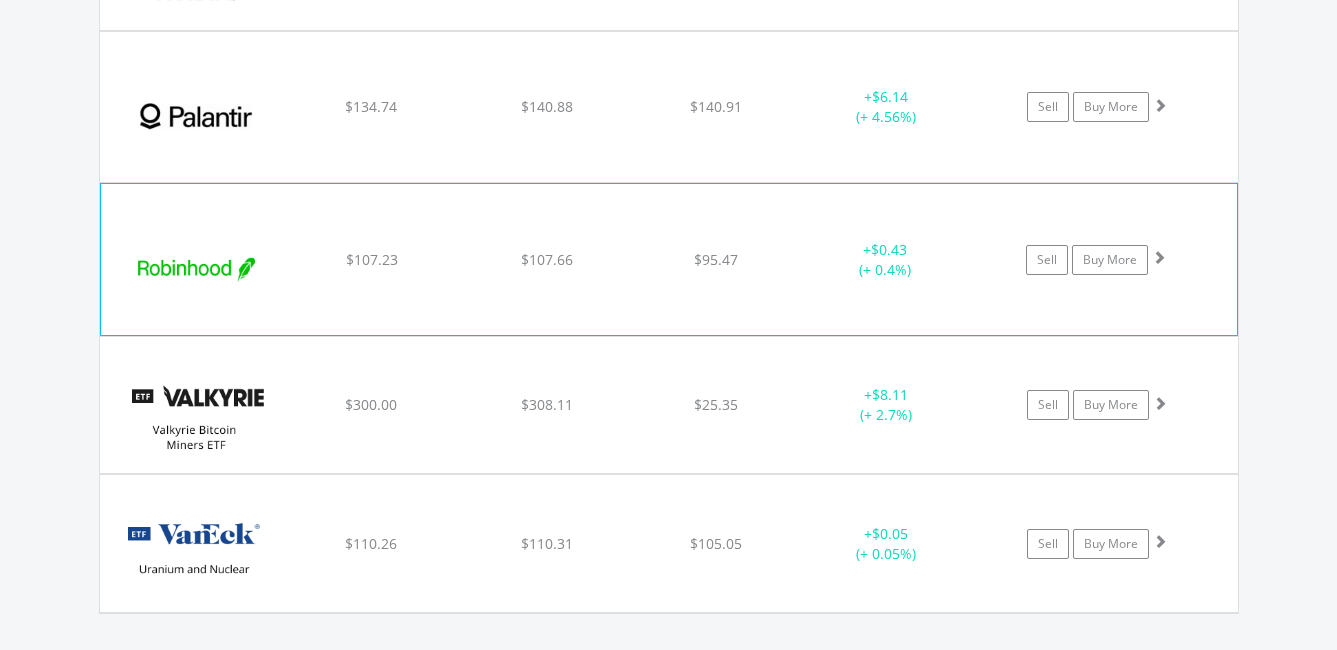 click on "+  $0.43 (+ 0.4%)" at bounding box center (886, -1504) 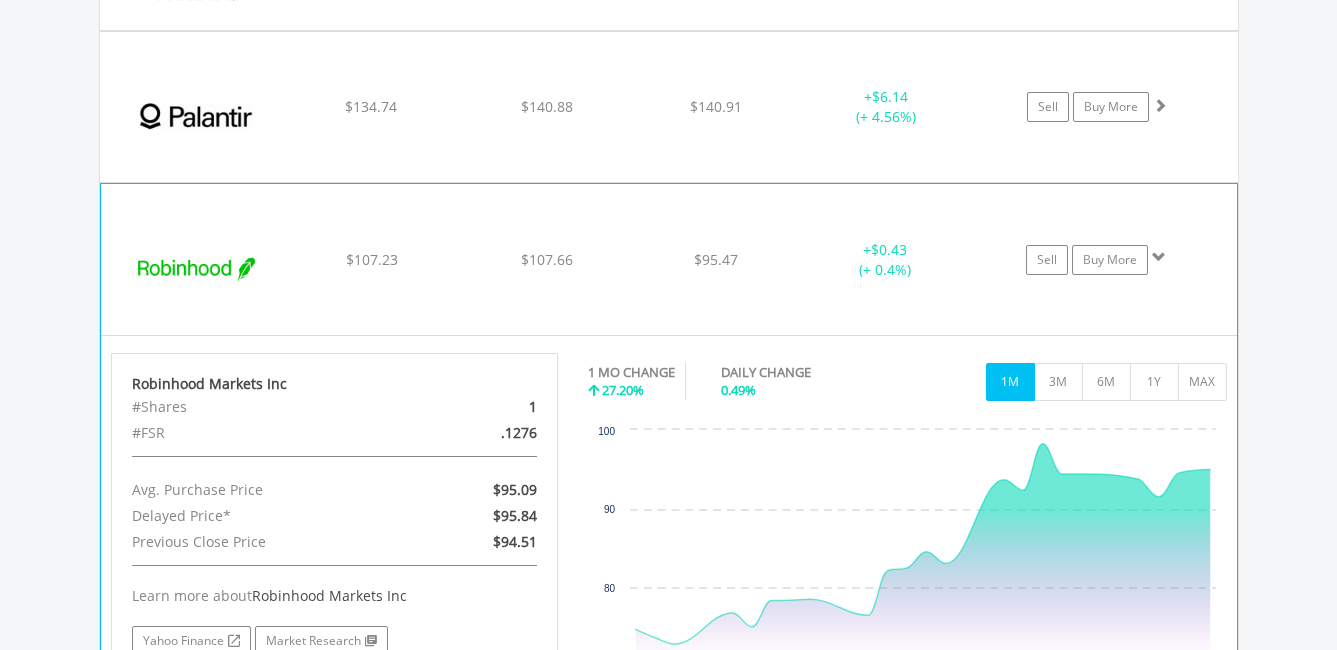 click on "+  $0.43 (+ 0.4%)" at bounding box center (886, -1504) 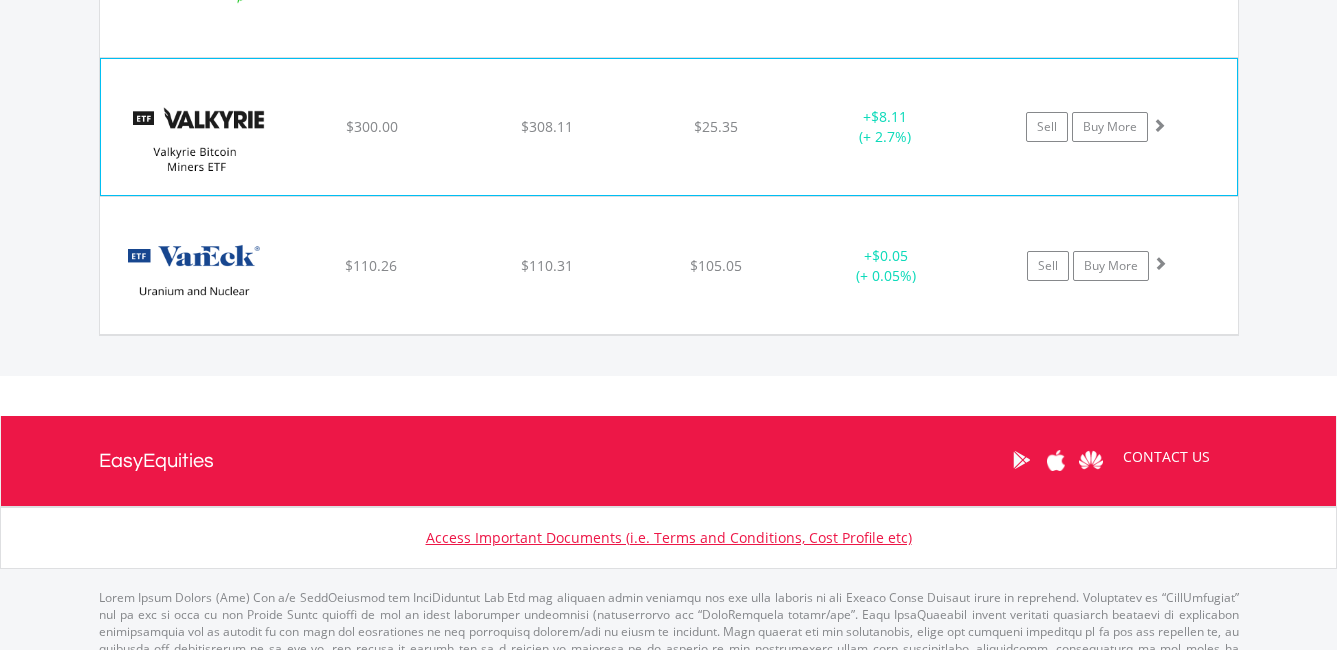 scroll, scrollTop: 3421, scrollLeft: 0, axis: vertical 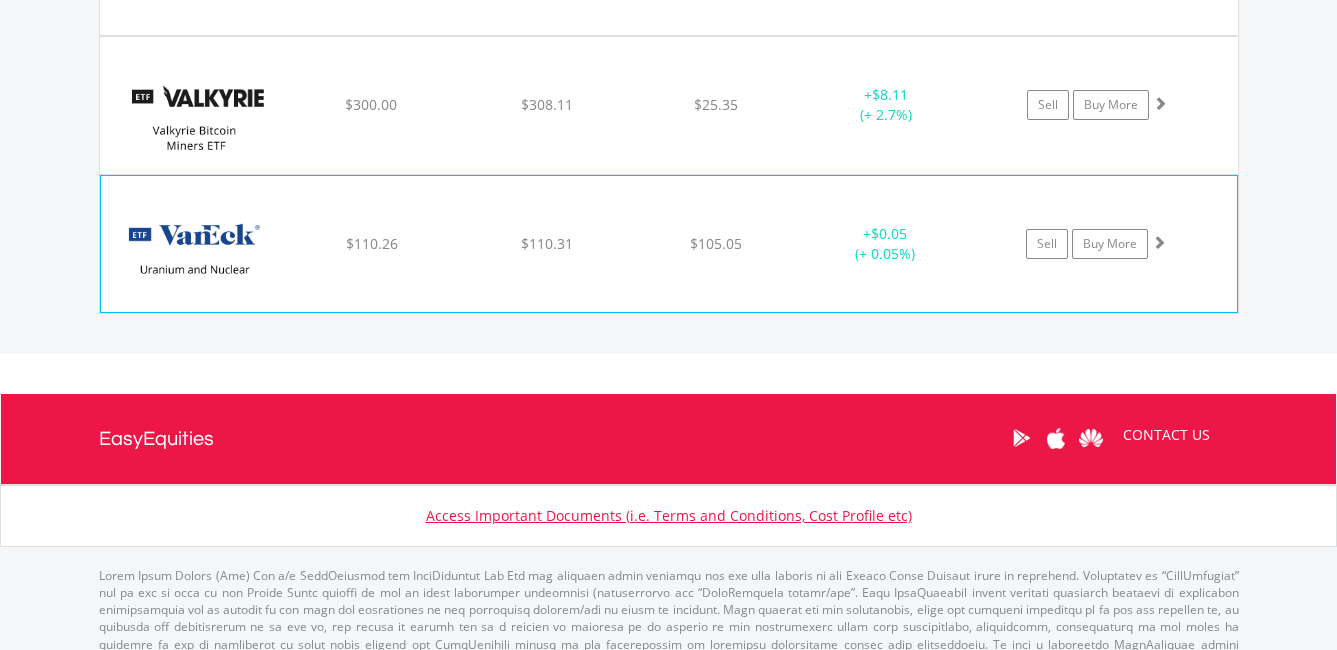 click on "+  $0.05 (+ 0.05%)" at bounding box center (886, -1804) 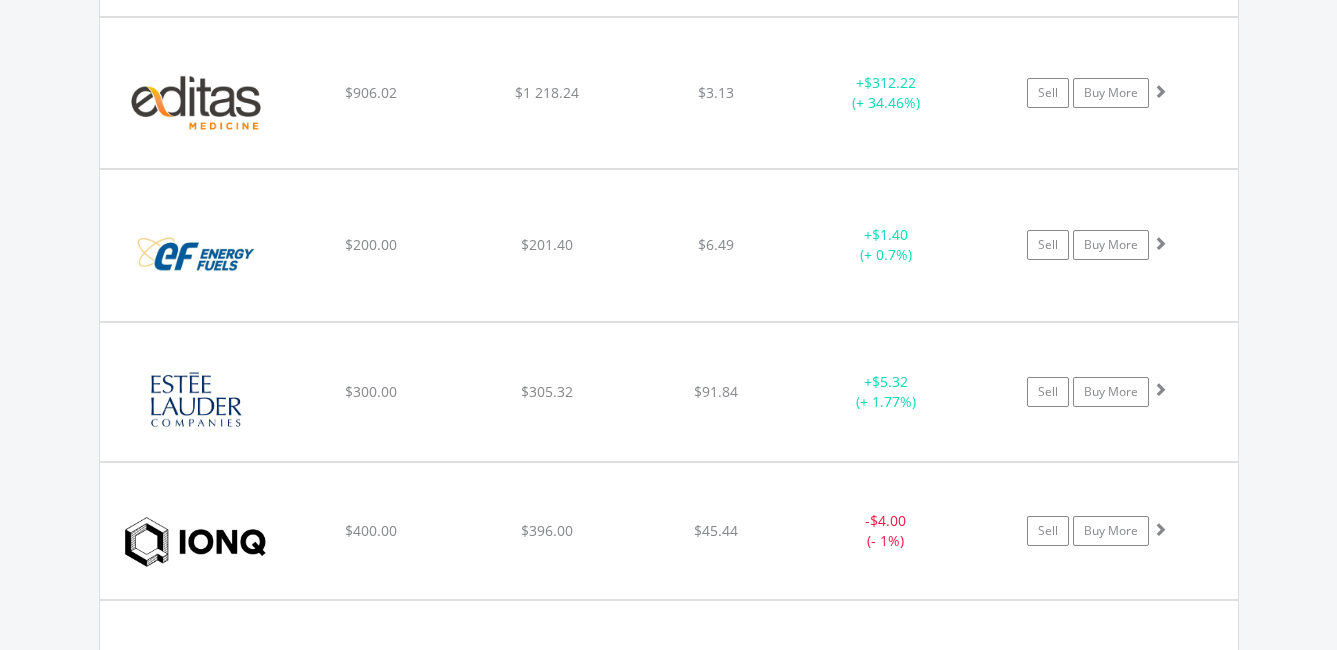 scroll, scrollTop: 1921, scrollLeft: 0, axis: vertical 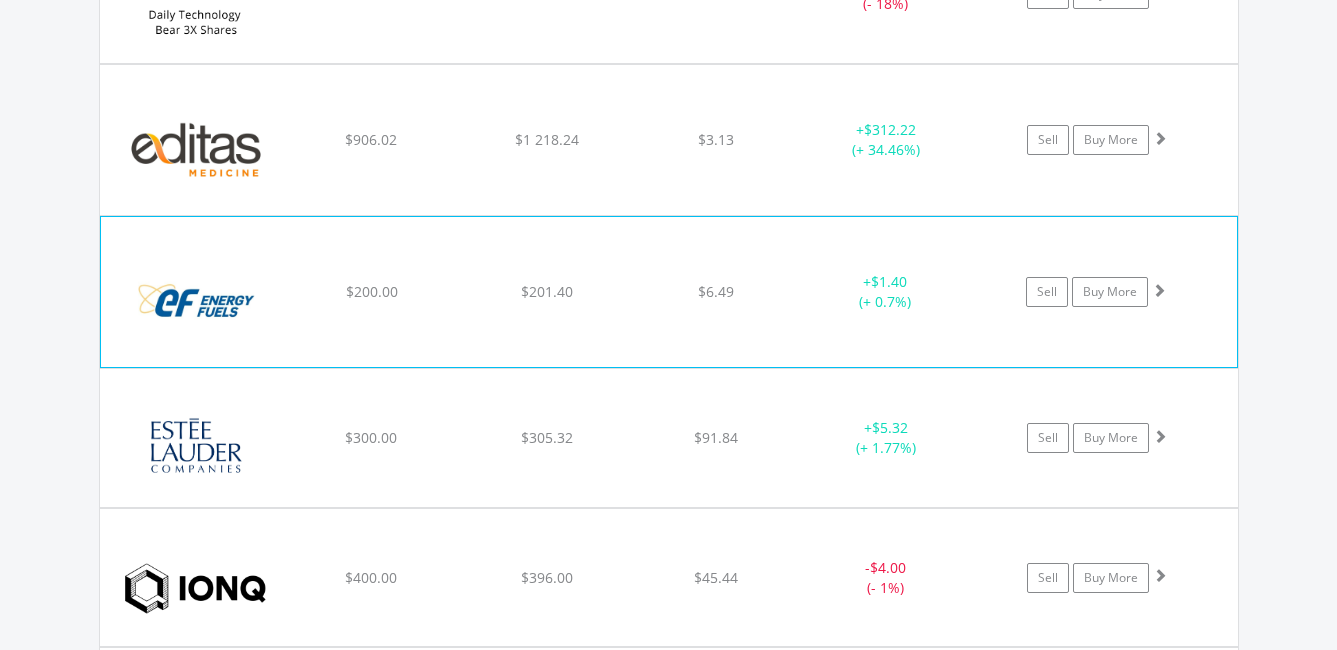 click on "+  $1.40 (+ 0.7%)" at bounding box center [886, -304] 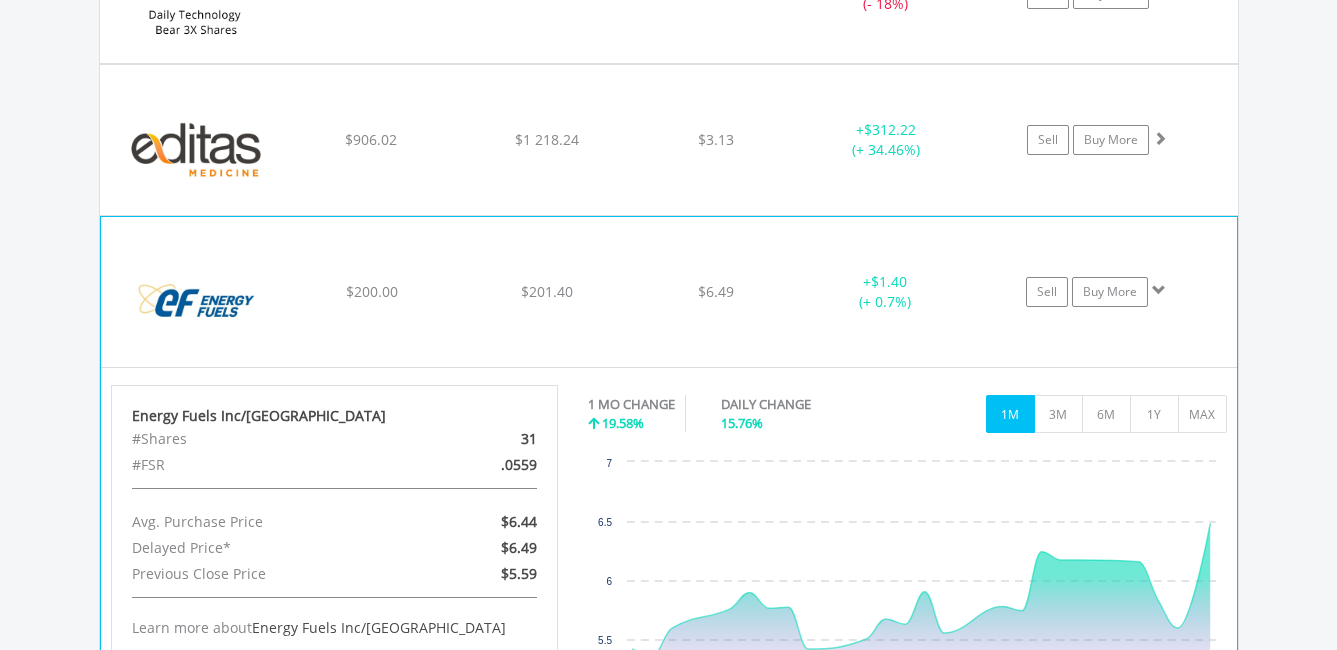 click on "+  $1.40 (+ 0.7%)" at bounding box center (886, -304) 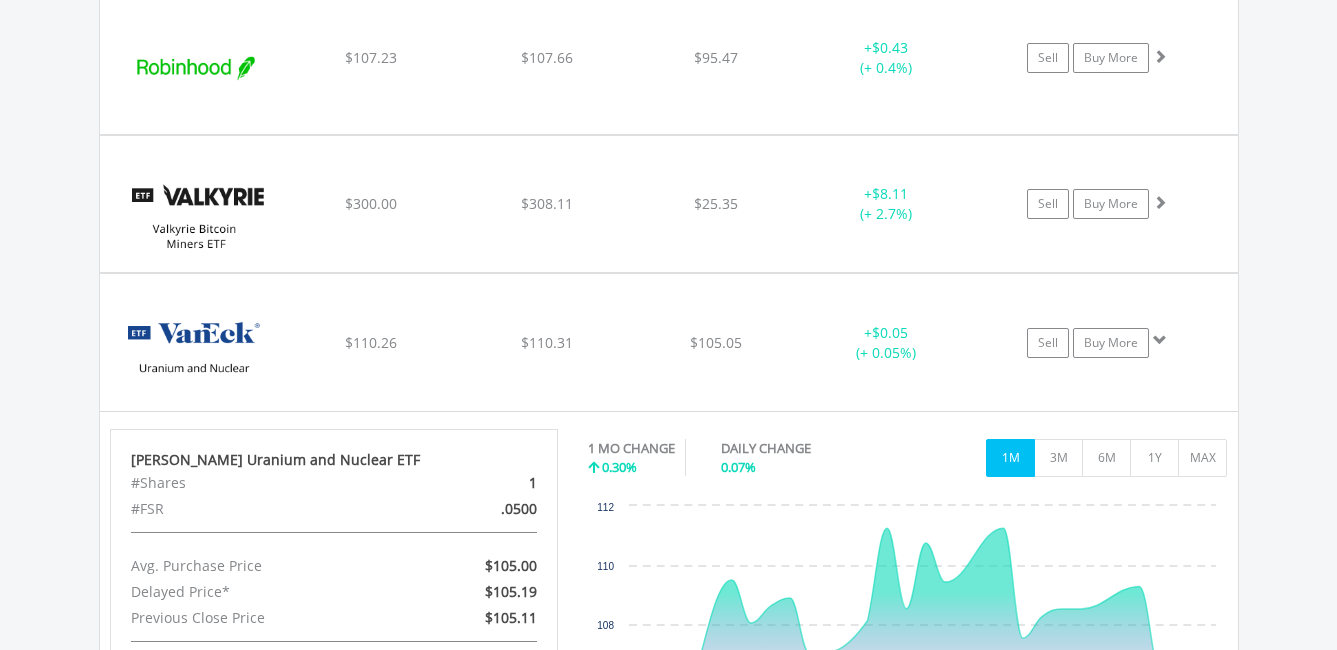 scroll, scrollTop: 3422, scrollLeft: 0, axis: vertical 